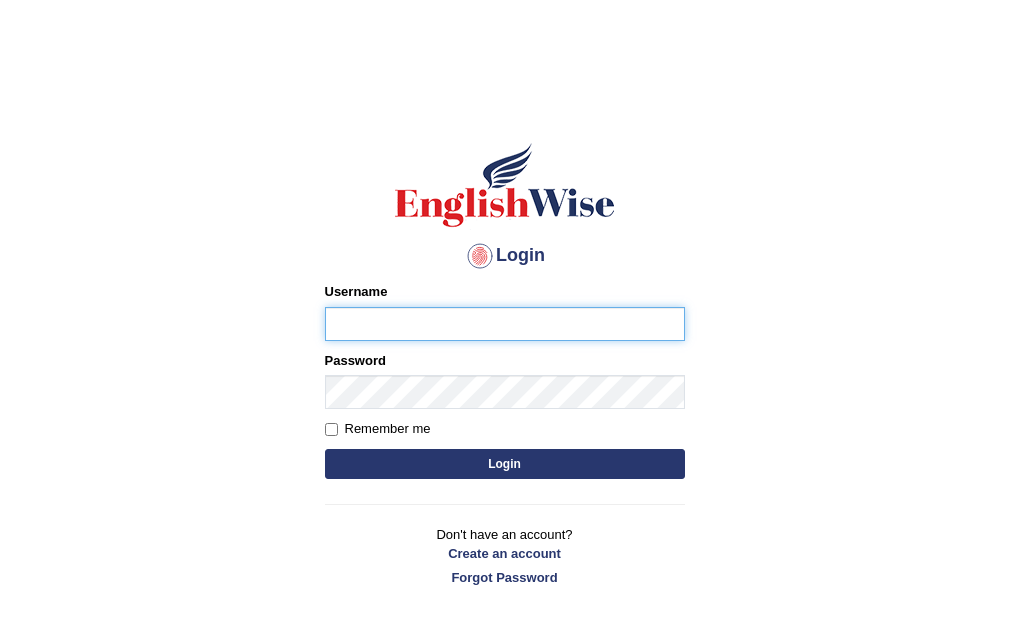 scroll, scrollTop: 0, scrollLeft: 0, axis: both 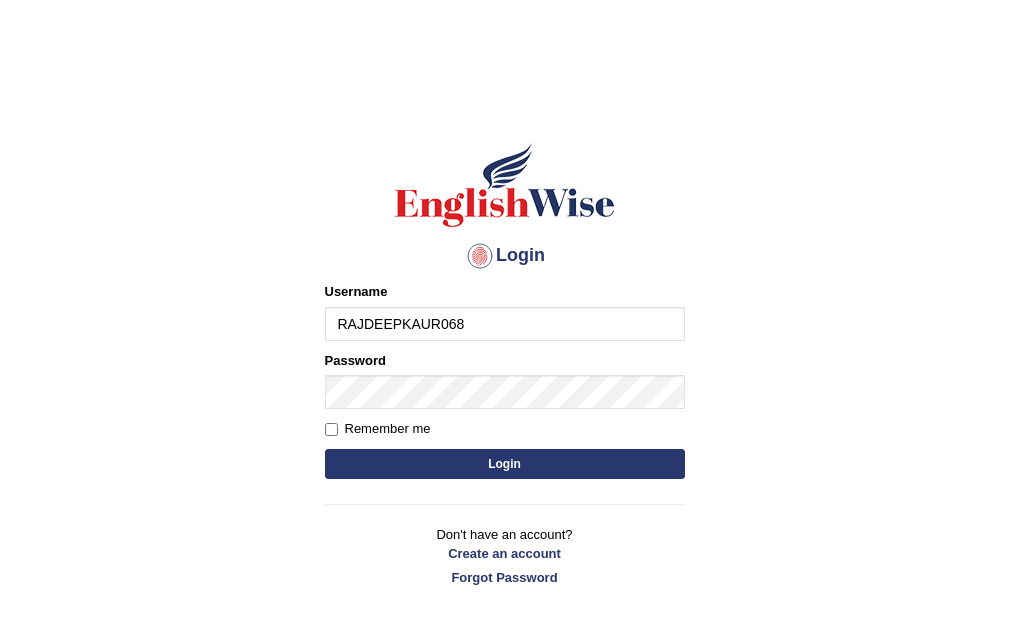 click on "Login" at bounding box center [505, 464] 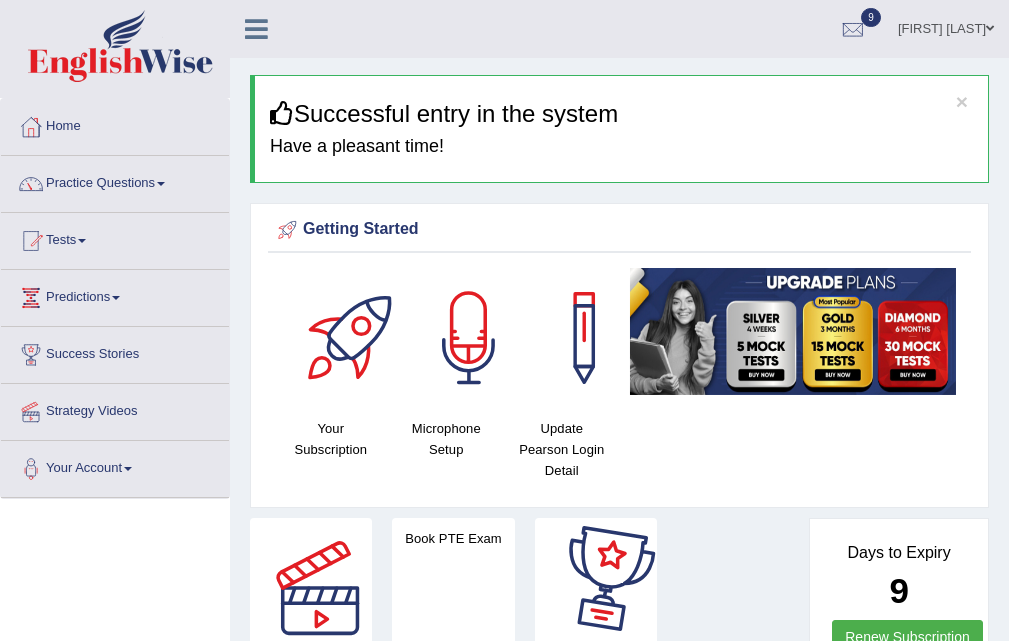 scroll, scrollTop: 600, scrollLeft: 0, axis: vertical 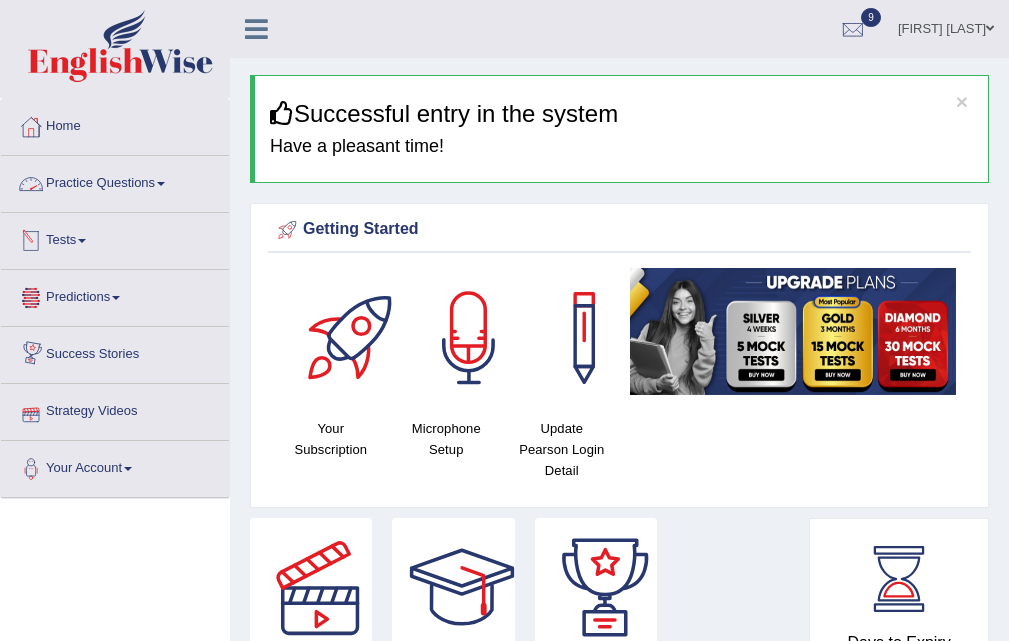 click on "Practice Questions" at bounding box center (115, 181) 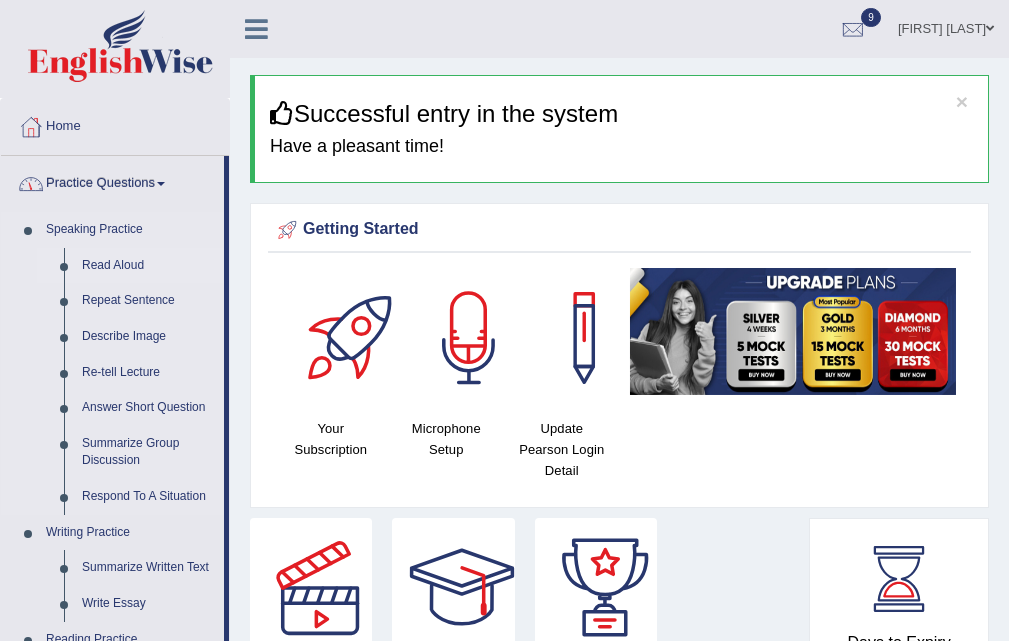 click on "Read Aloud" at bounding box center (148, 266) 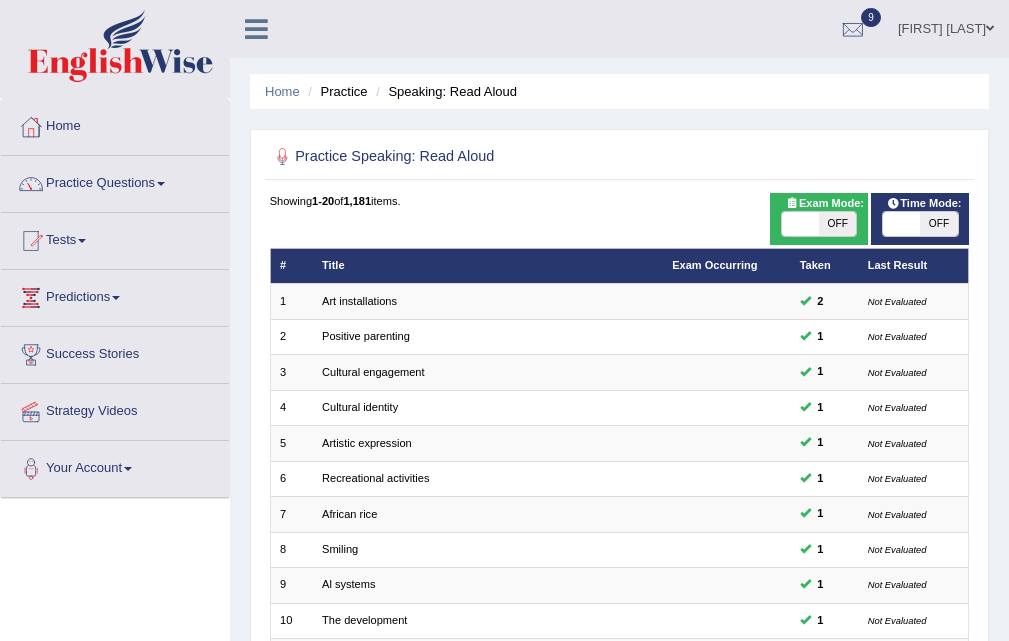 scroll, scrollTop: 0, scrollLeft: 0, axis: both 